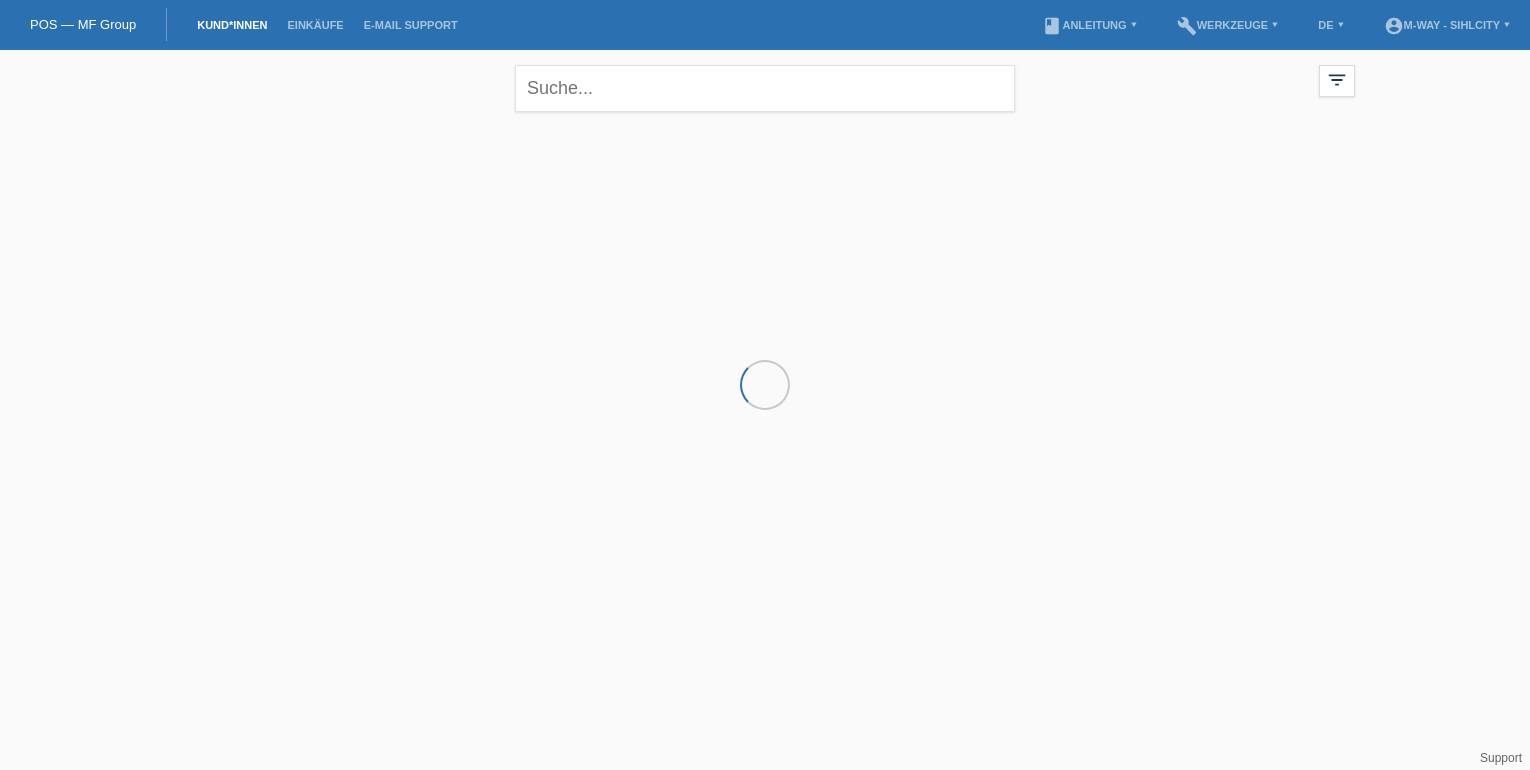 scroll, scrollTop: 0, scrollLeft: 0, axis: both 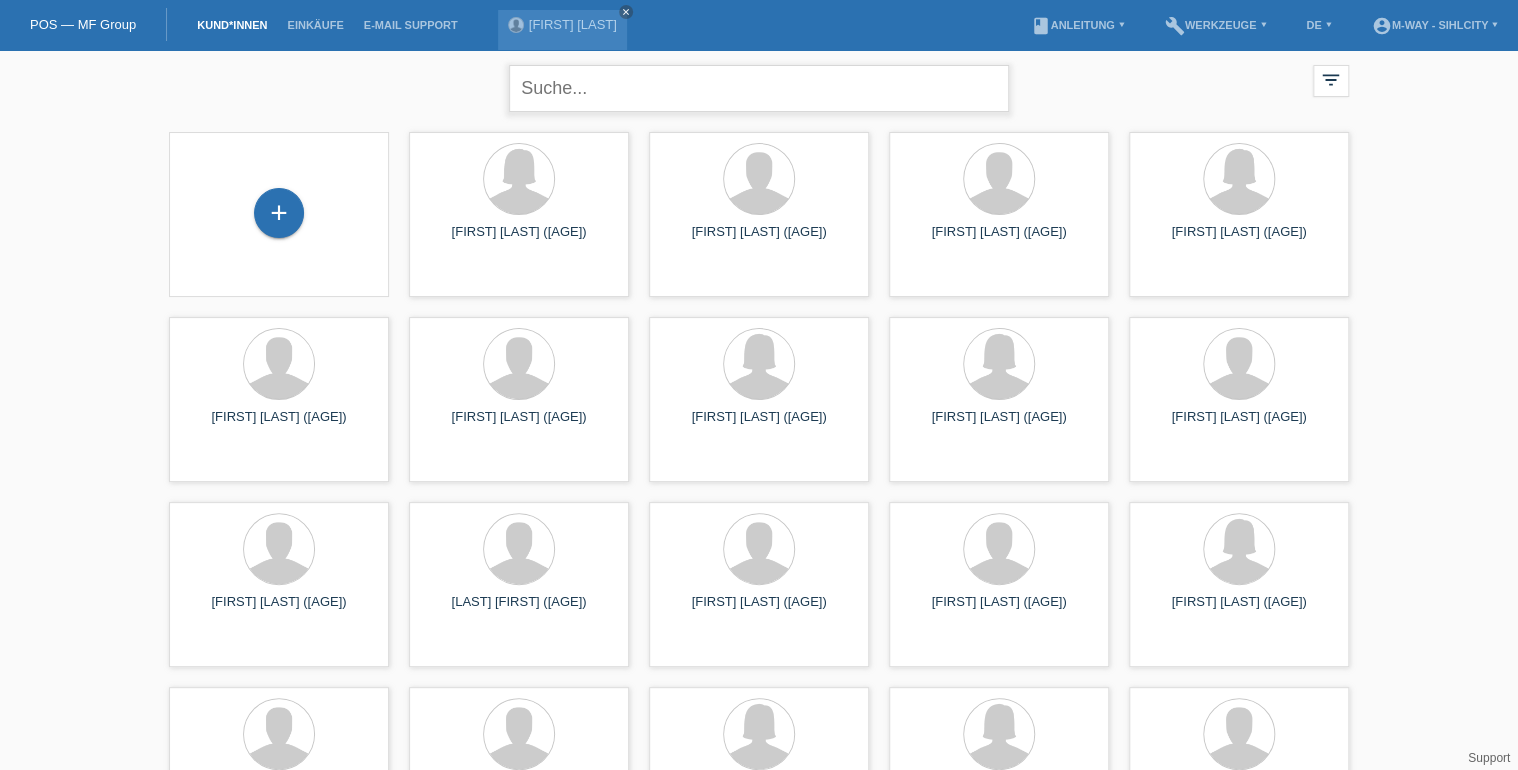click at bounding box center [759, 88] 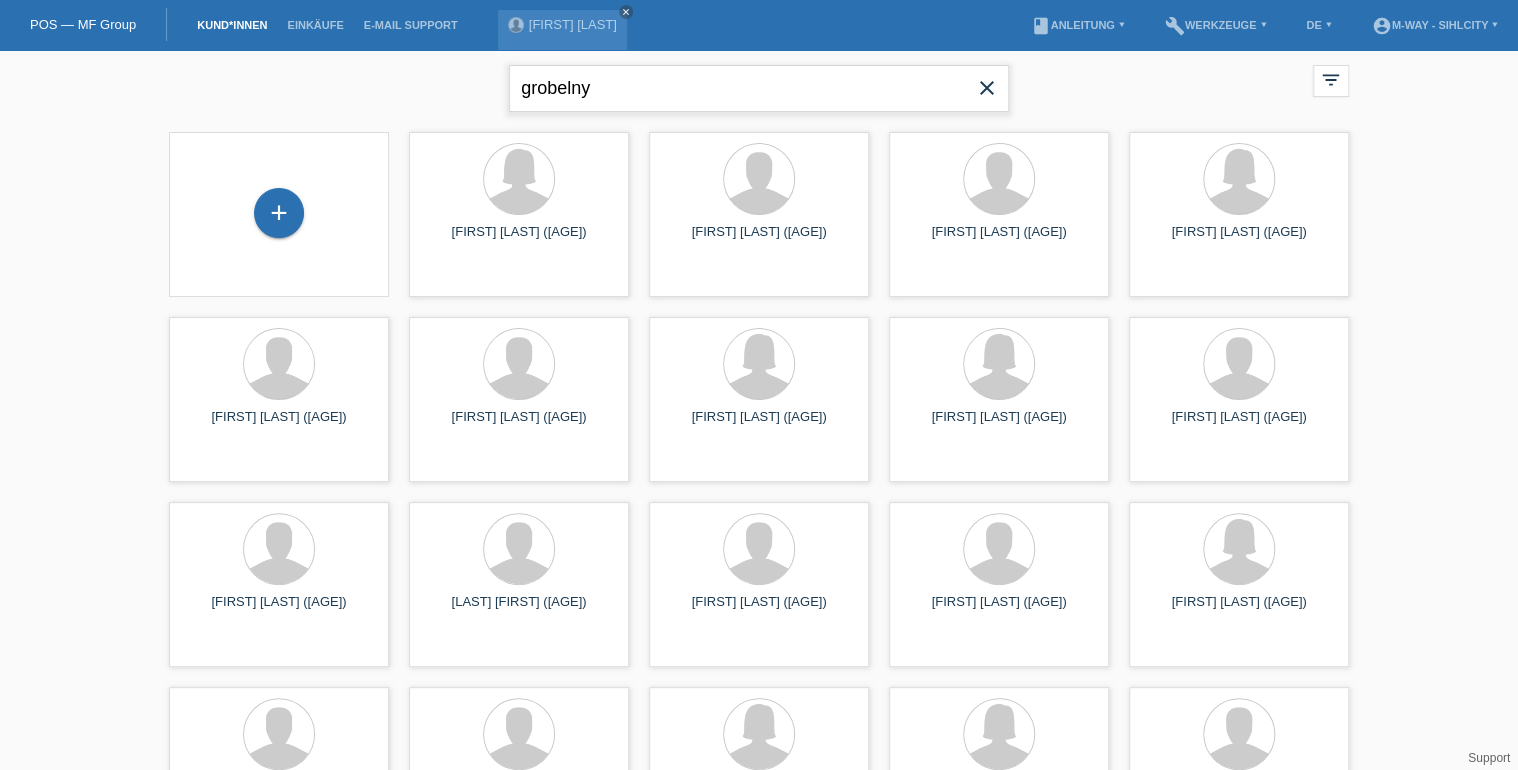 type on "grobelny" 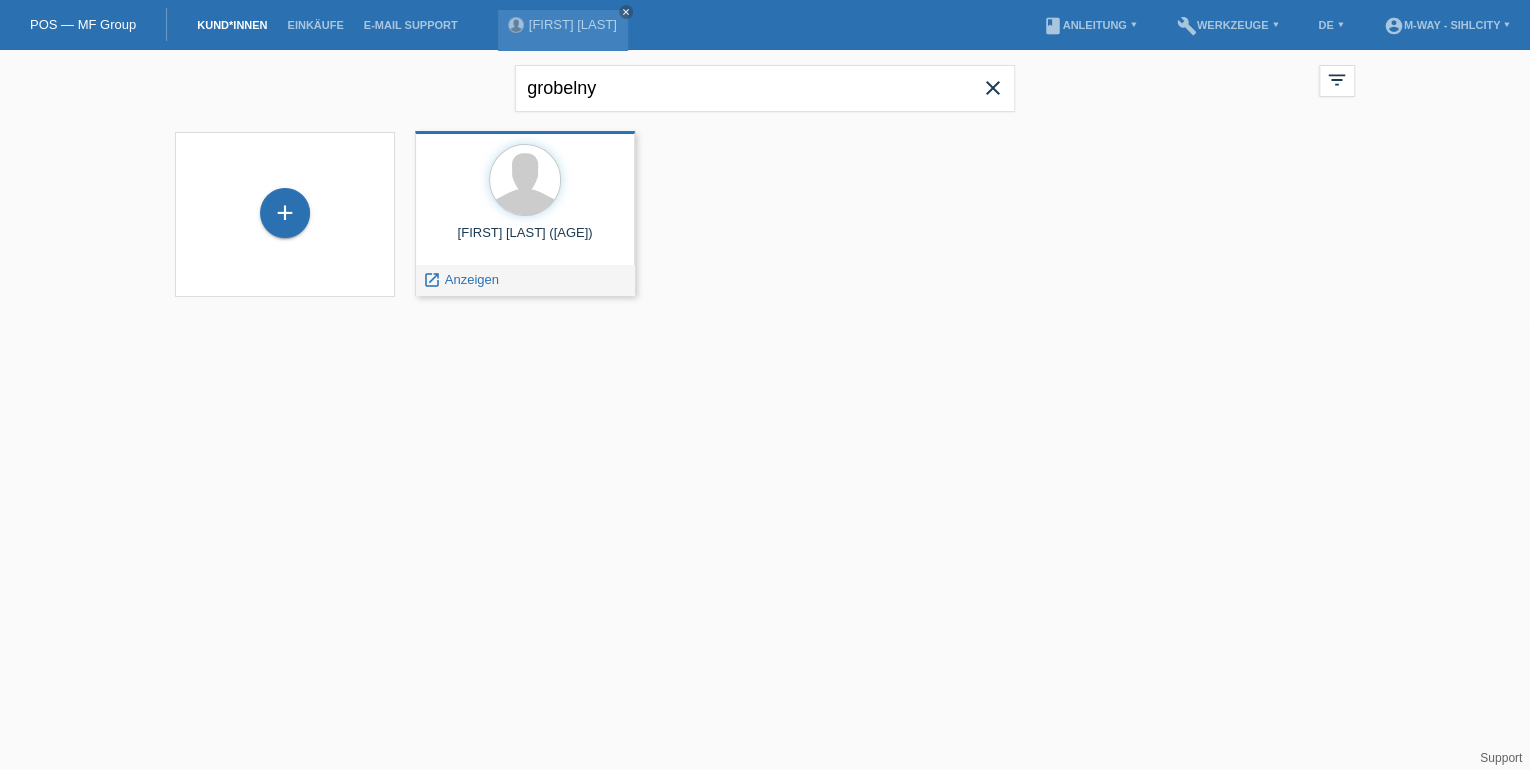 click on "Kajetan Grobelny (44)
launch   Anzeigen" at bounding box center (525, 213) 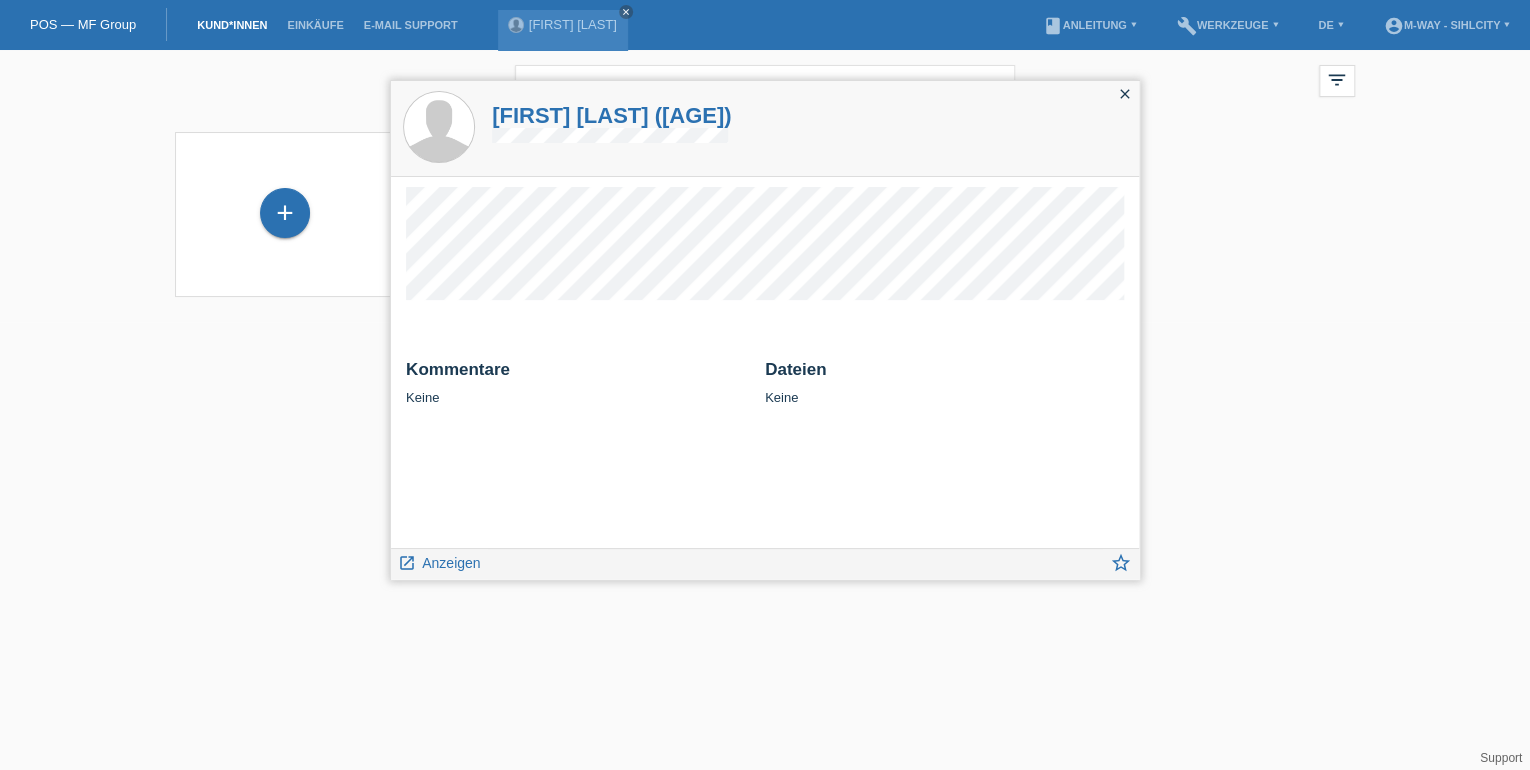 click on "close" at bounding box center [1125, 94] 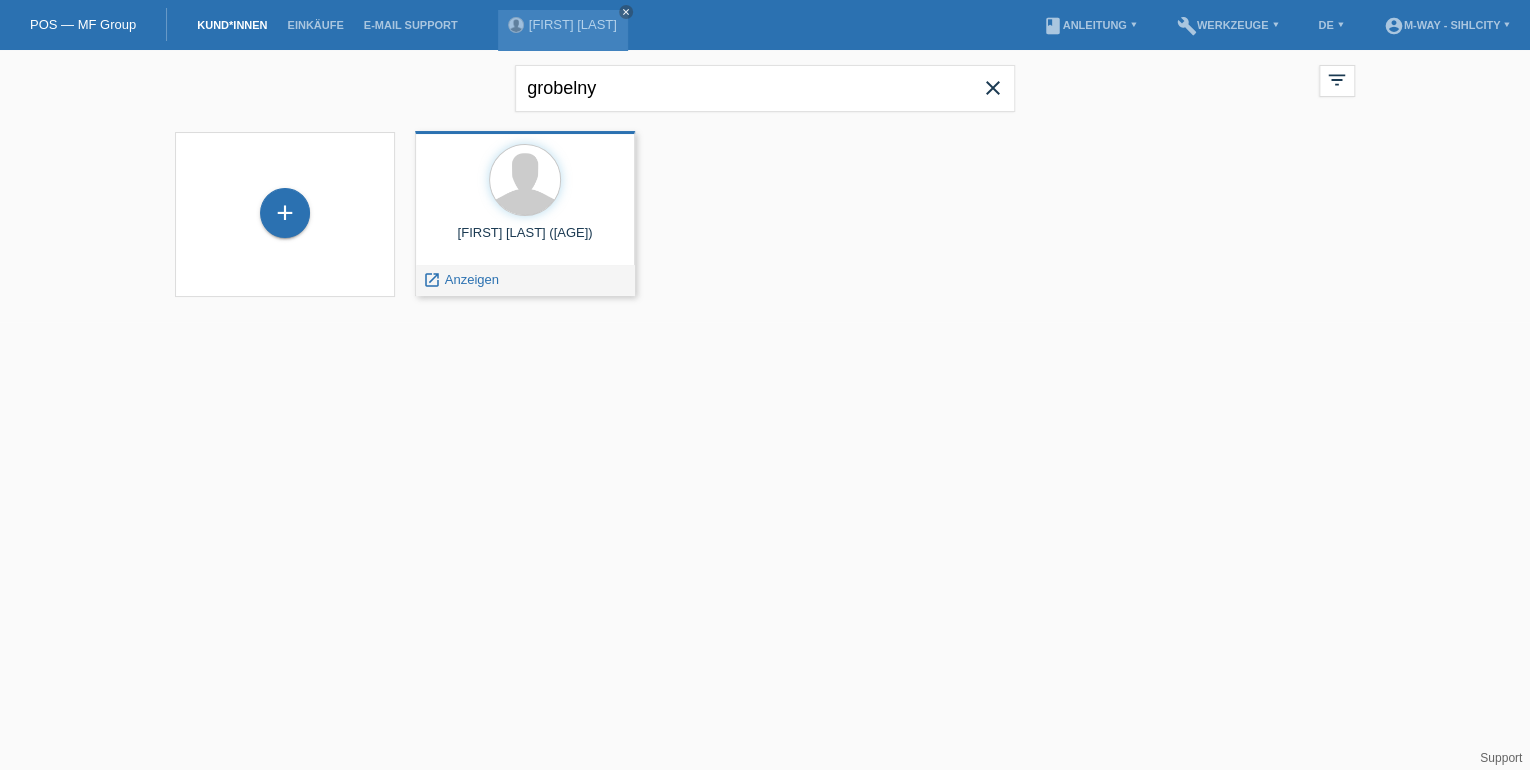 click on "Kajetan Grobelny (44)" at bounding box center (525, 241) 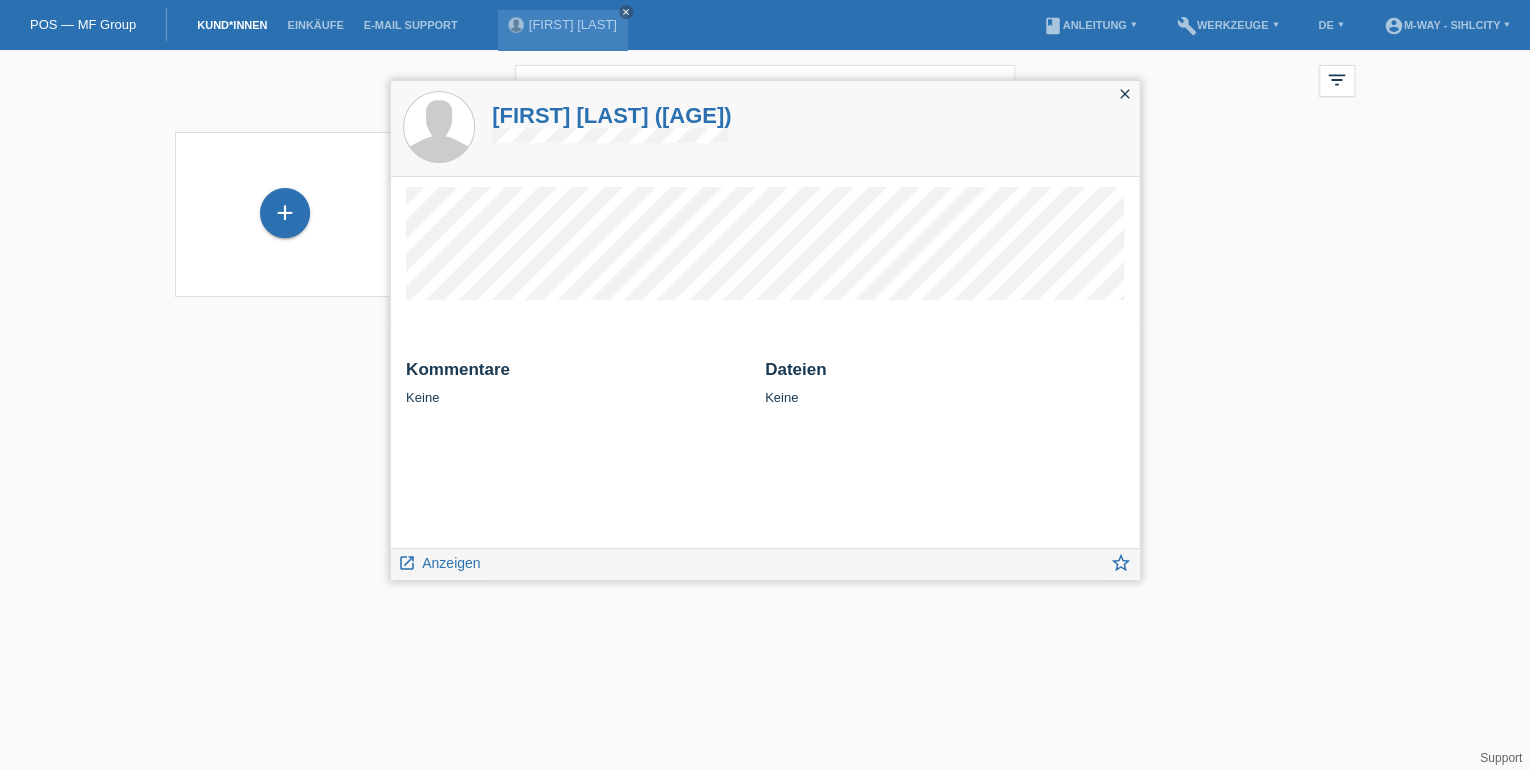 click on "close" at bounding box center [1125, 94] 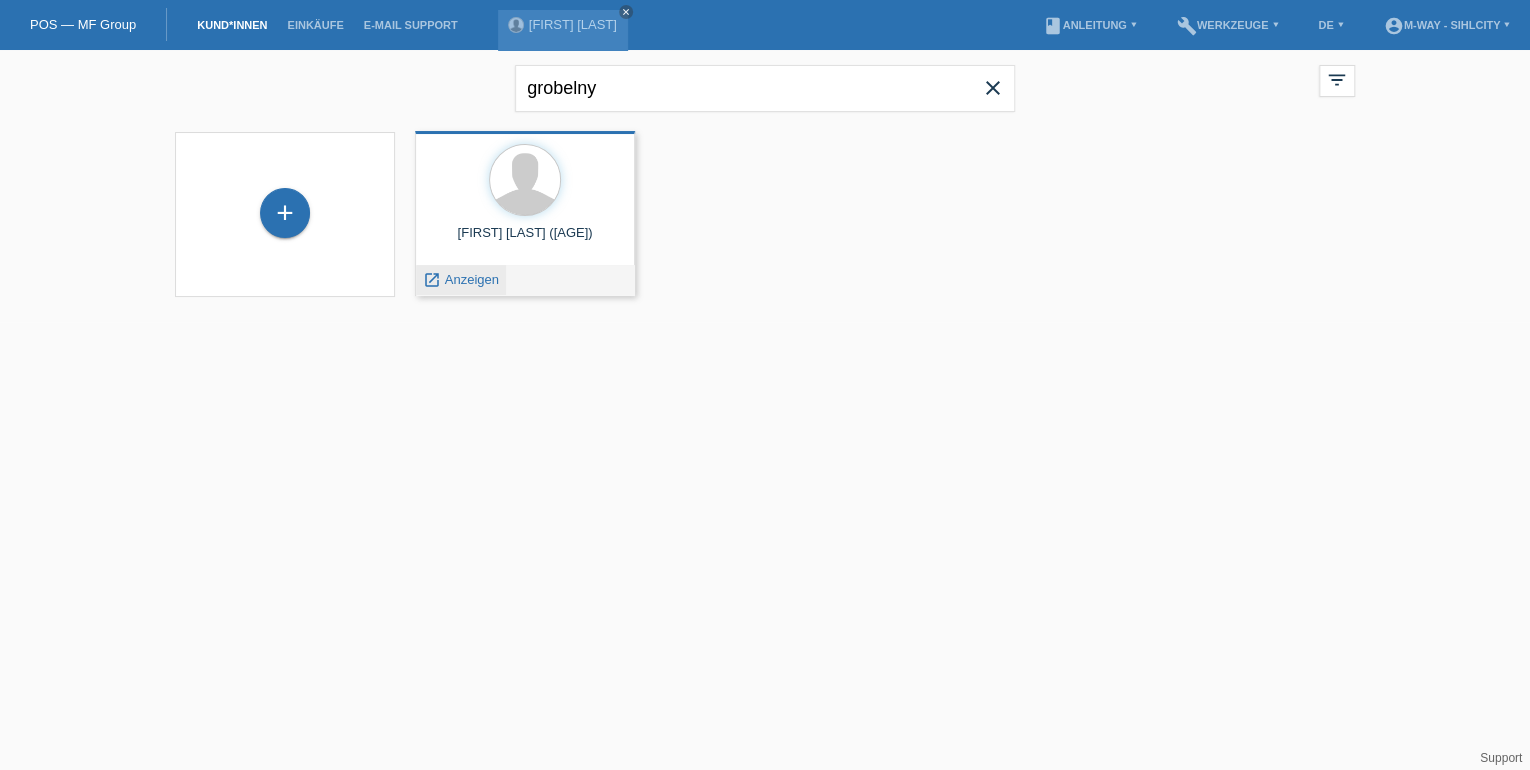 click on "Anzeigen" at bounding box center [472, 279] 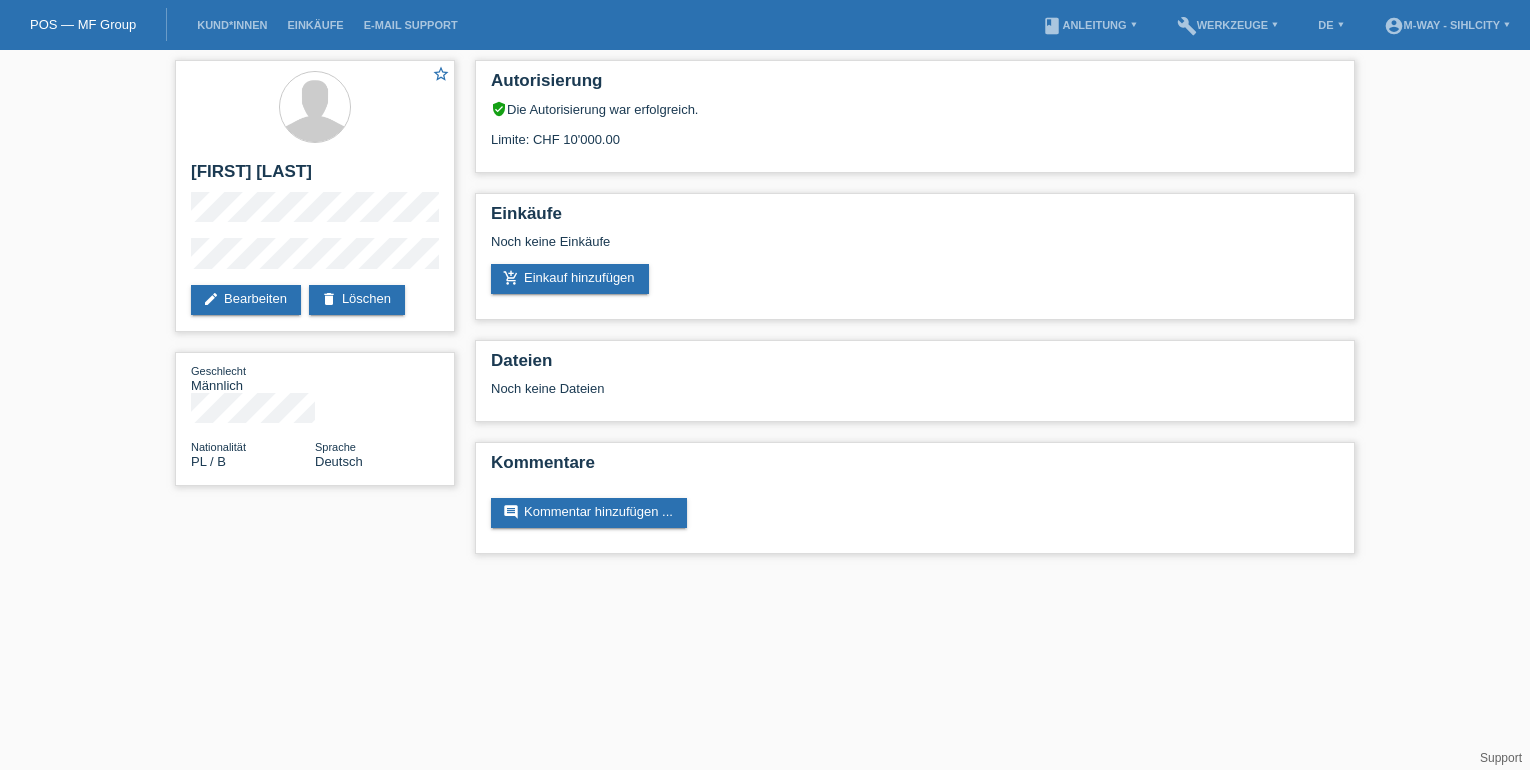 scroll, scrollTop: 0, scrollLeft: 0, axis: both 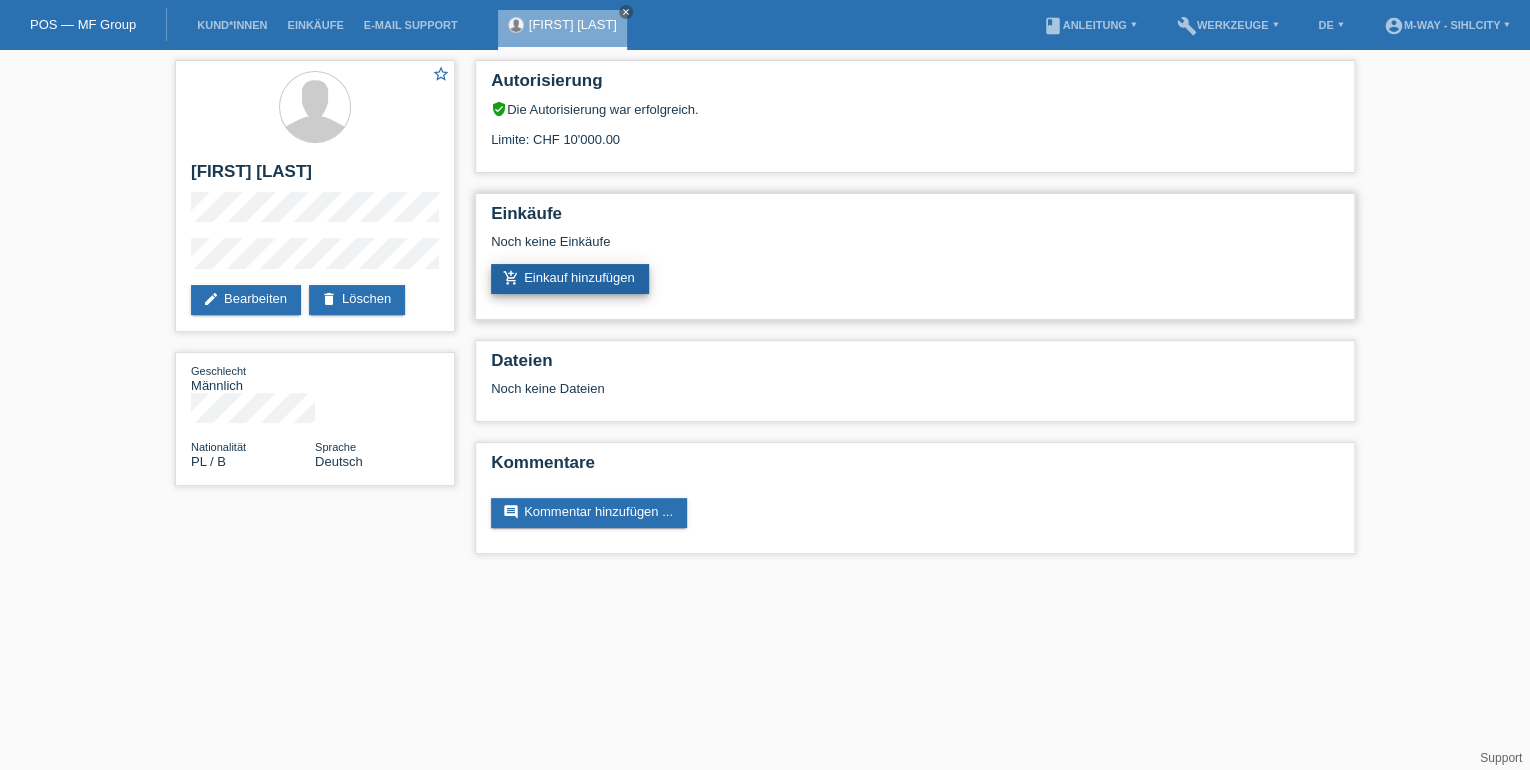 click on "add_shopping_cart  Einkauf hinzufügen" at bounding box center (570, 279) 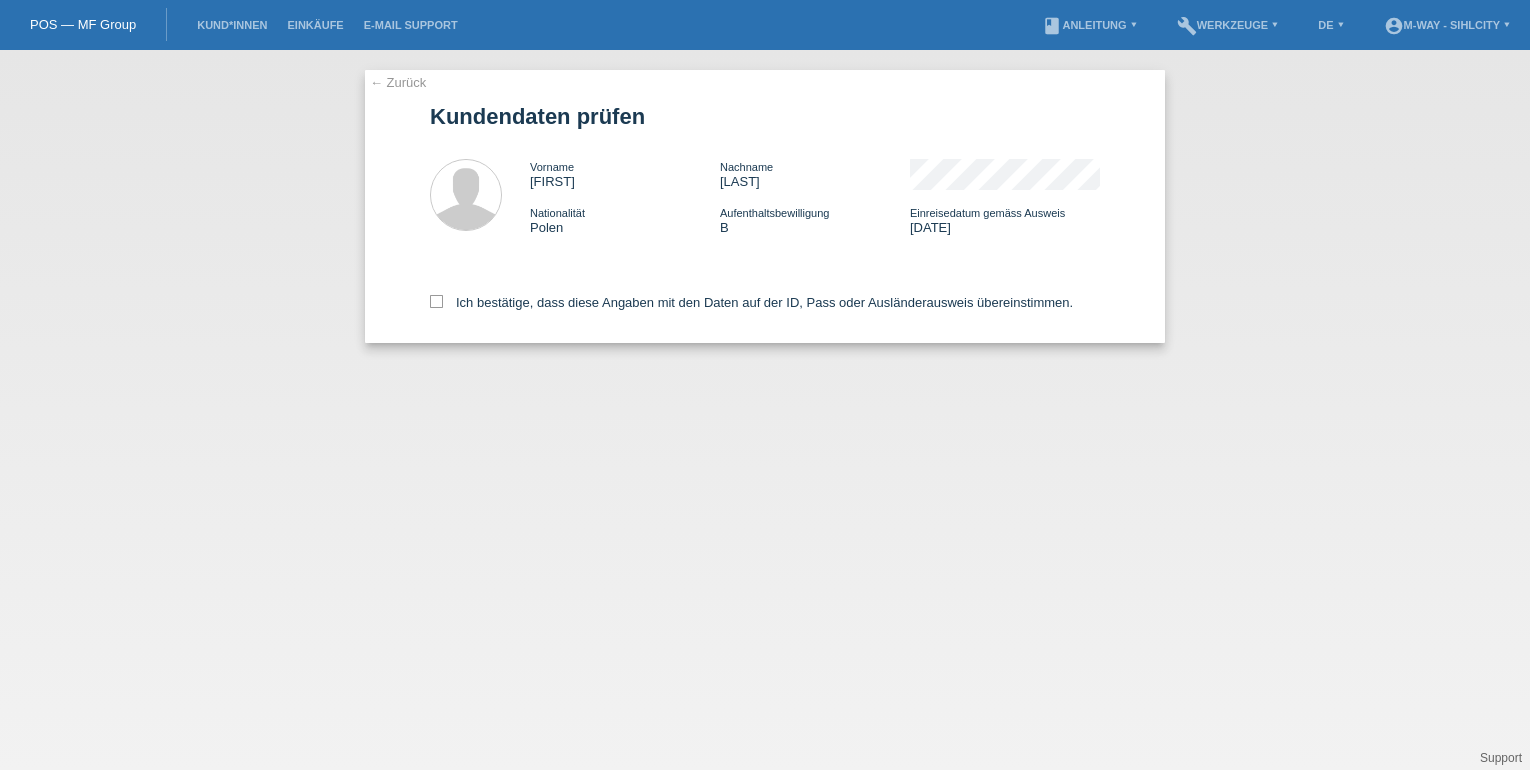 scroll, scrollTop: 0, scrollLeft: 0, axis: both 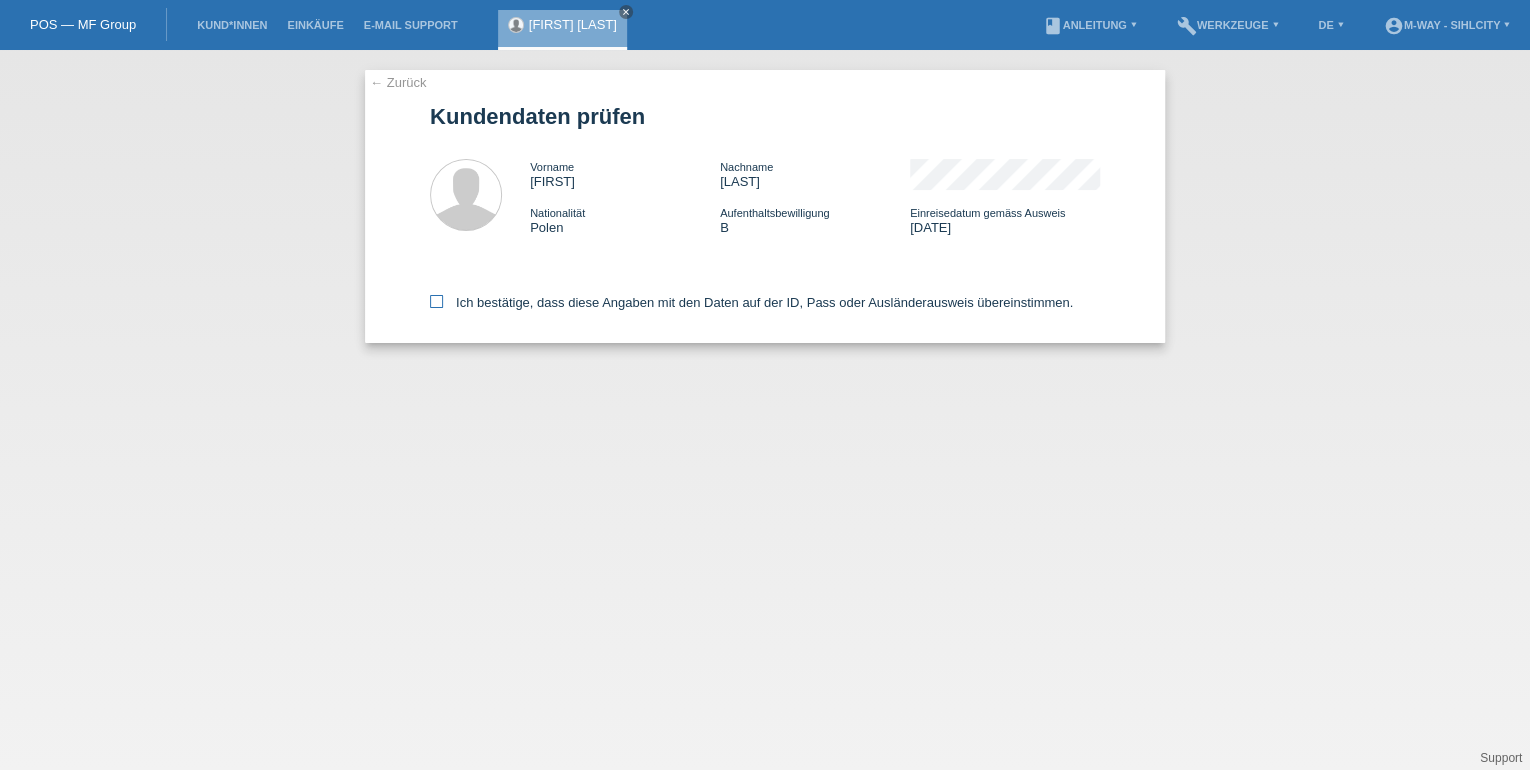 click at bounding box center (436, 301) 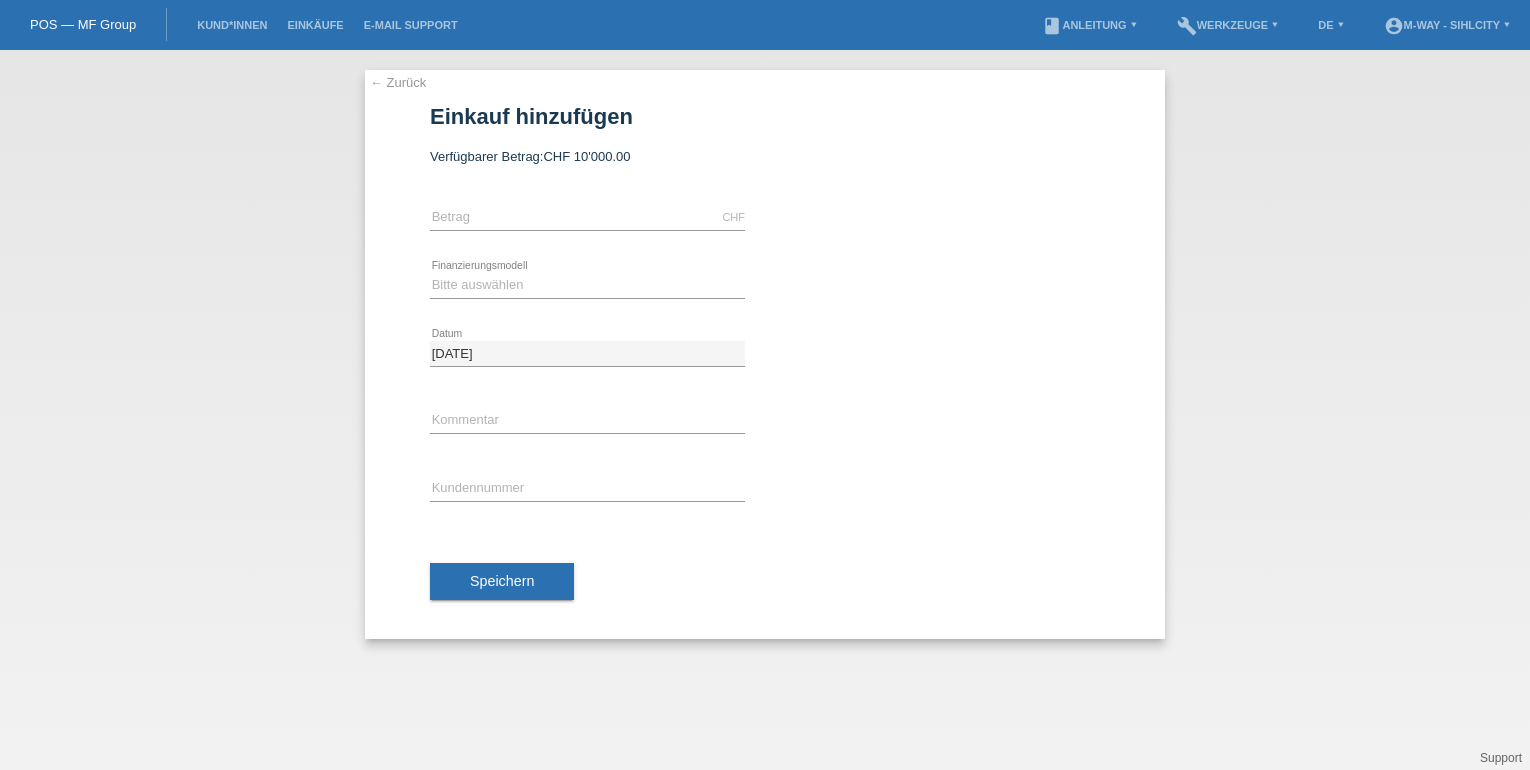 scroll, scrollTop: 0, scrollLeft: 0, axis: both 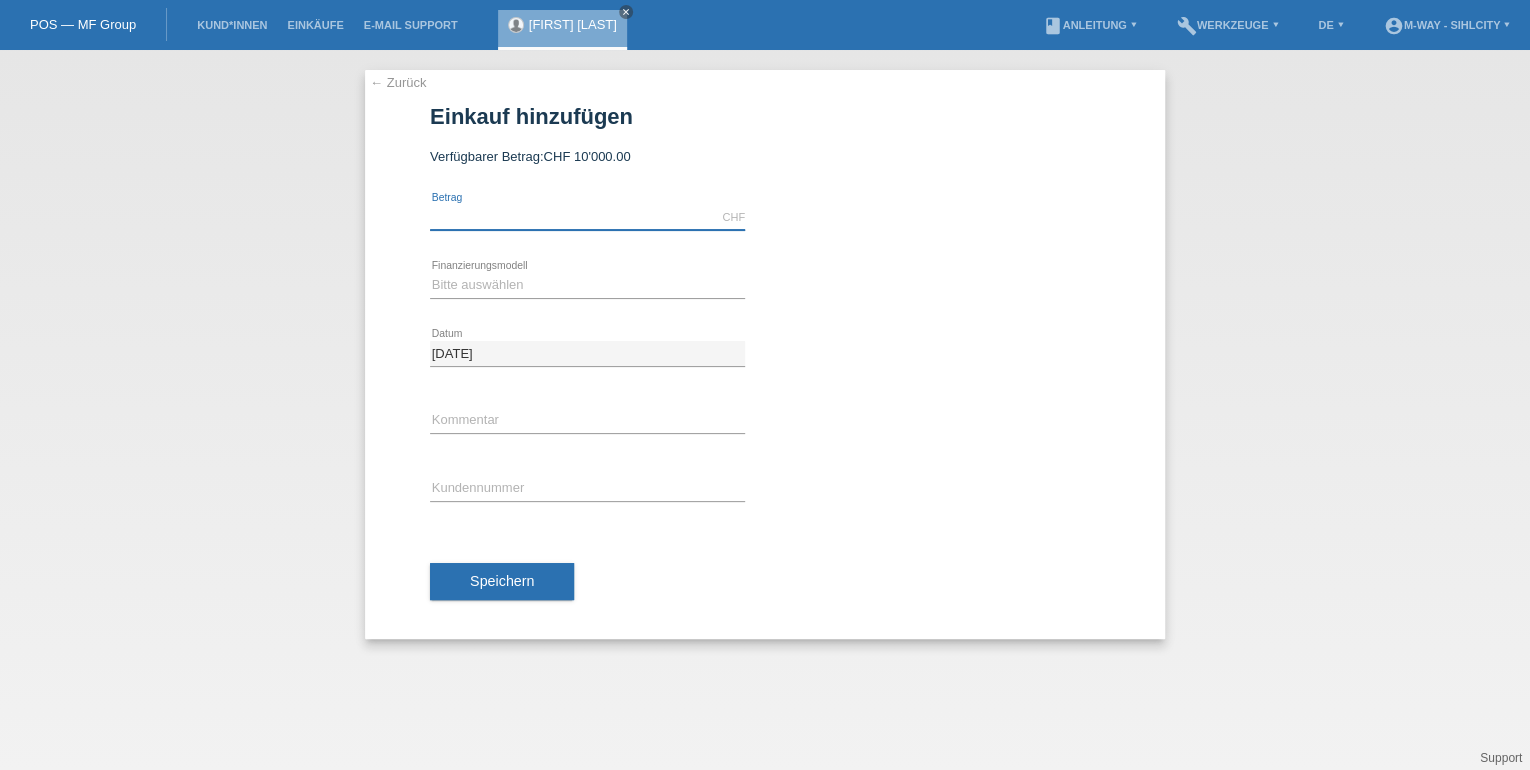 click at bounding box center [587, 217] 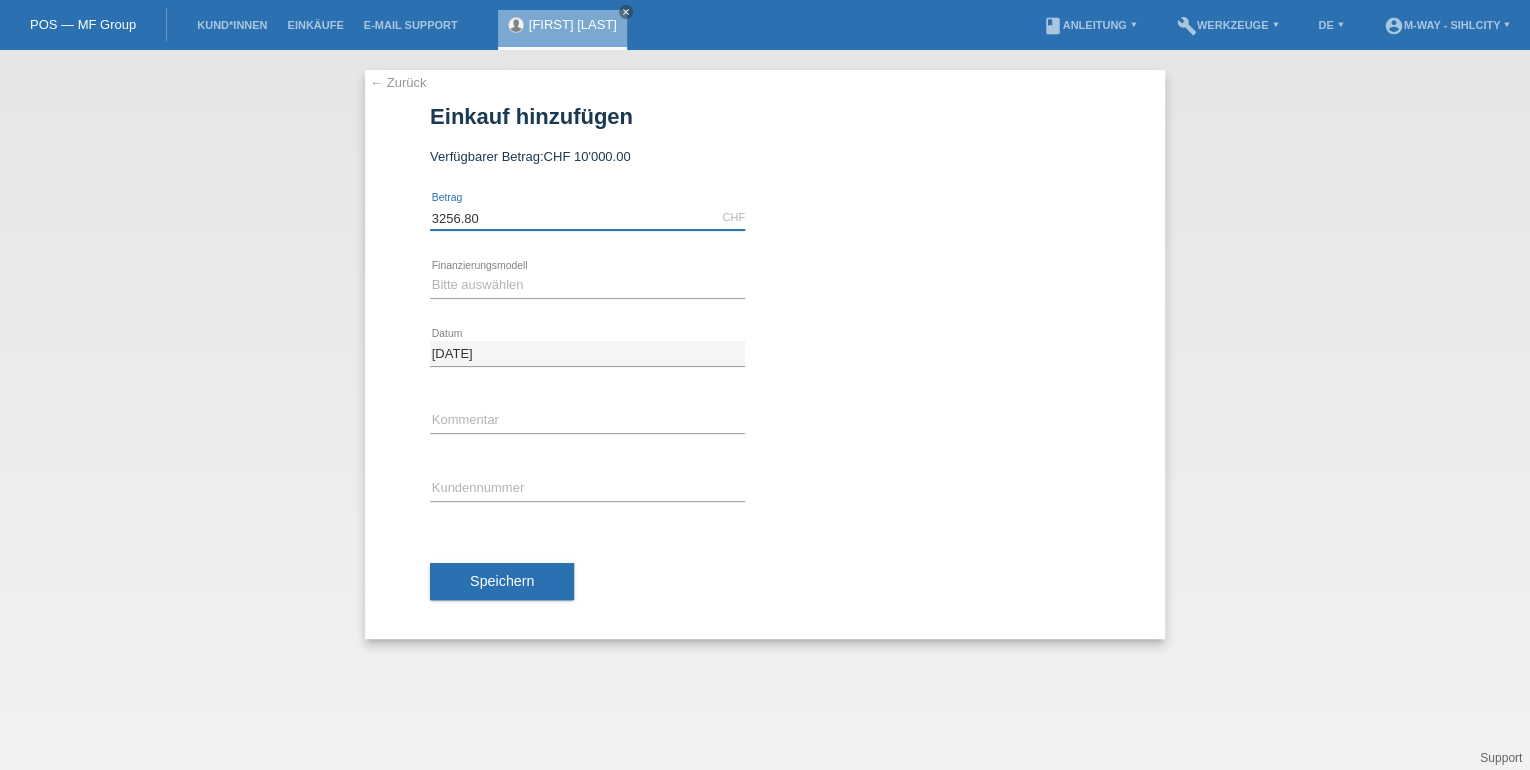 type on "3256.80" 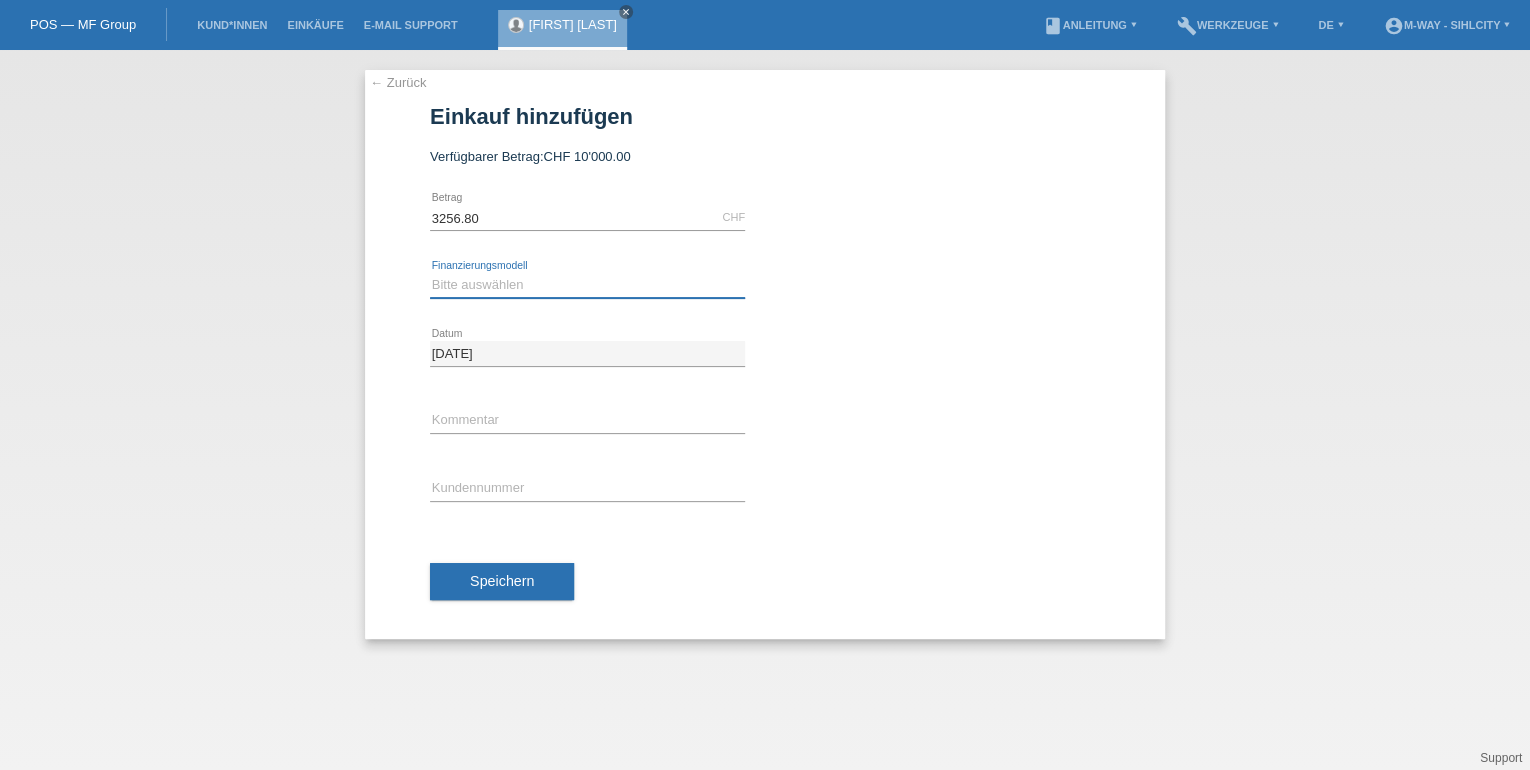 click on "Bitte auswählen
Fixe Raten
Kauf auf Rechnung mit Teilzahlungsoption" at bounding box center (587, 285) 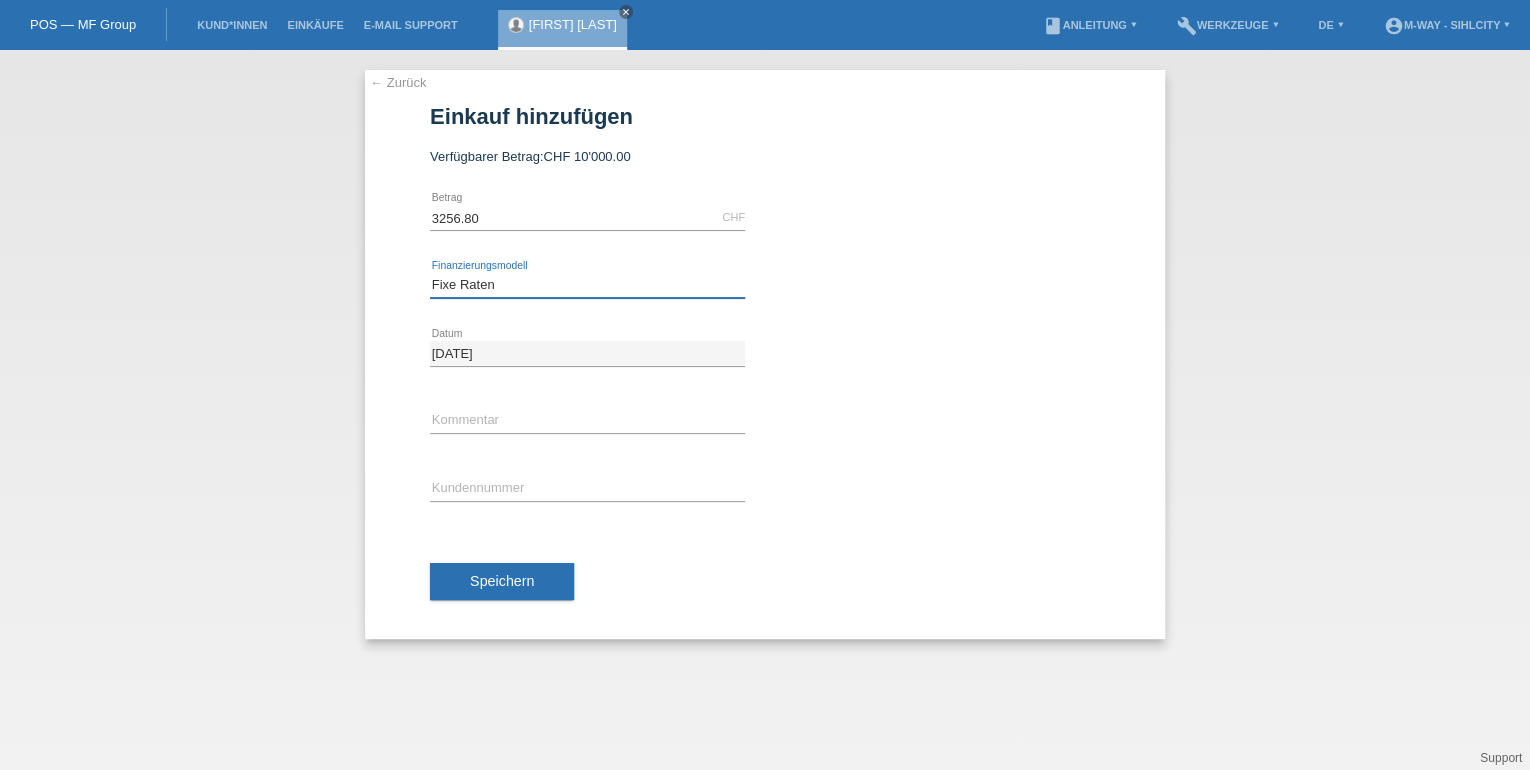 click on "Bitte auswählen
Fixe Raten
Kauf auf Rechnung mit Teilzahlungsoption" at bounding box center (587, 285) 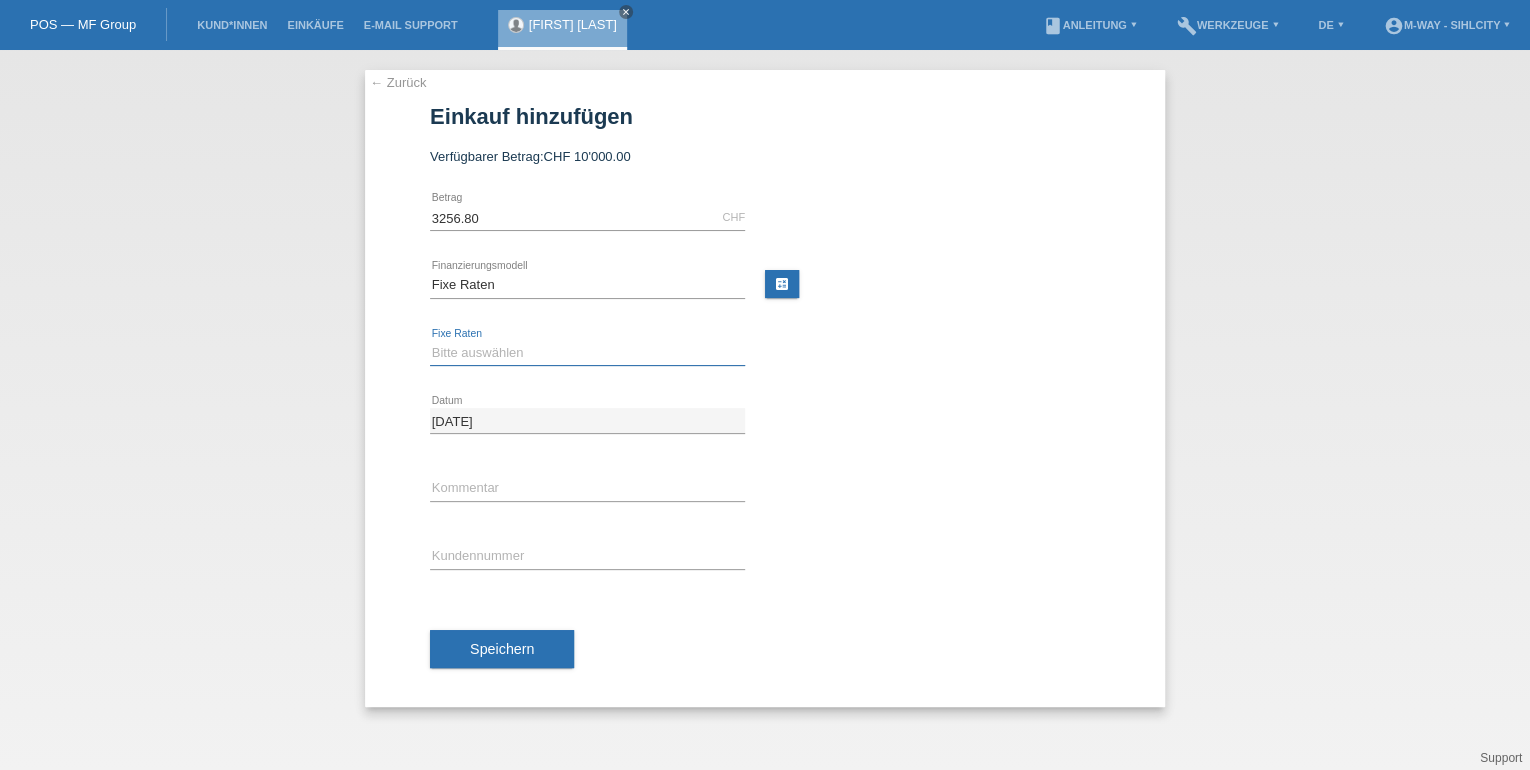 click on "Bitte auswählen
4 Raten
5 Raten
6 Raten
7 Raten
8 Raten
9 Raten
10 Raten
11 Raten" at bounding box center (587, 353) 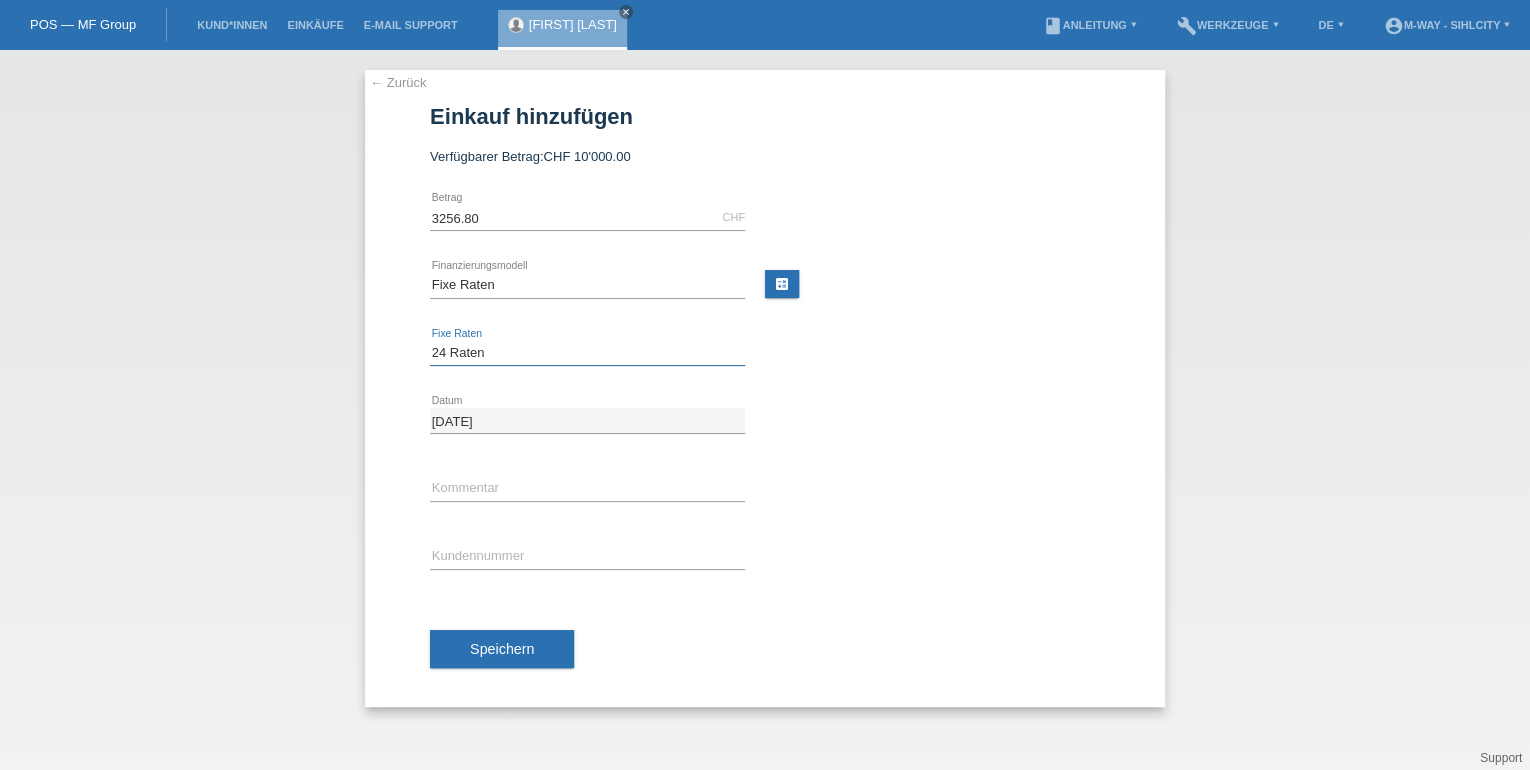 click on "Bitte auswählen
4 Raten
5 Raten
6 Raten
7 Raten
8 Raten
9 Raten
10 Raten
11 Raten" at bounding box center (587, 353) 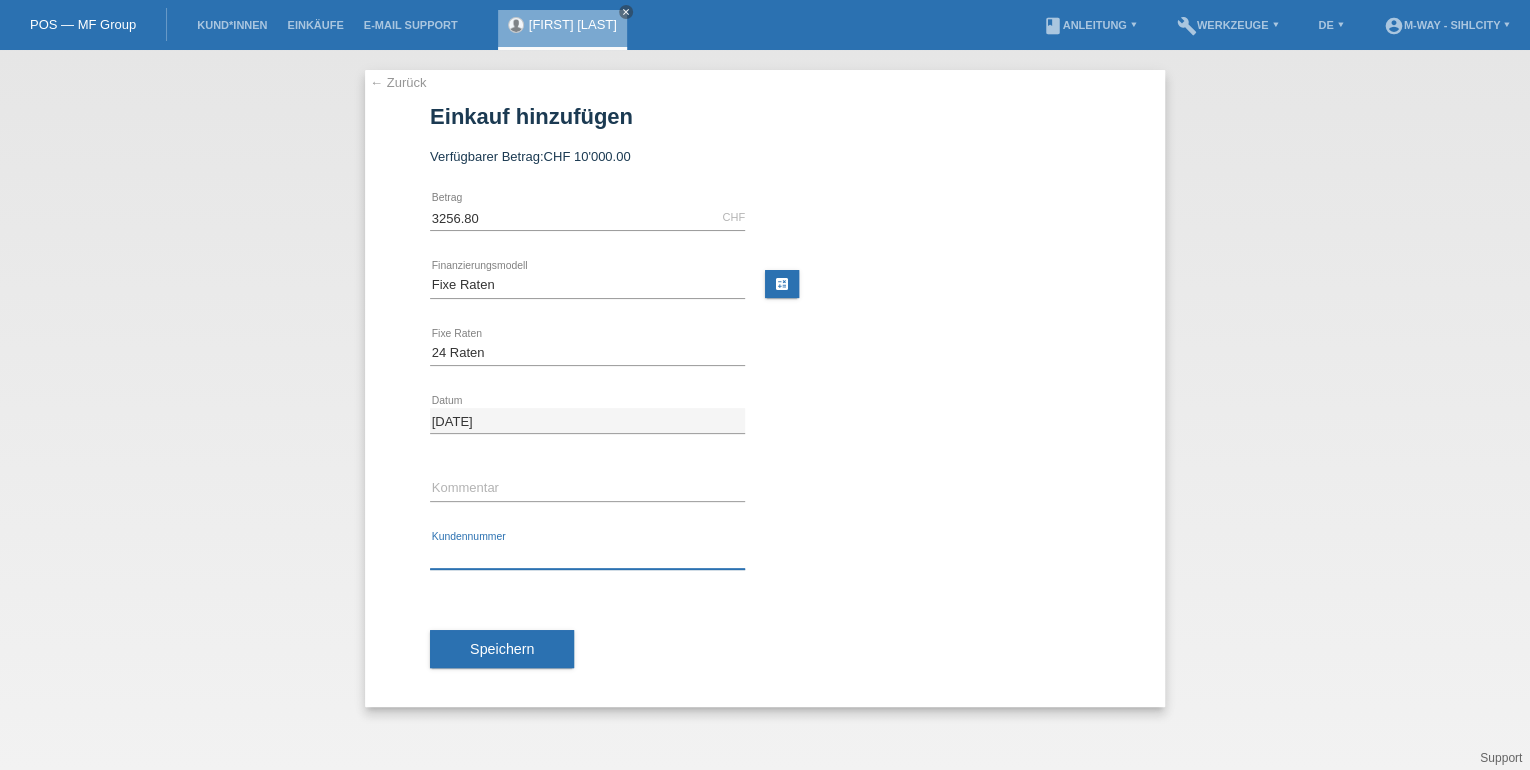 click at bounding box center [587, 556] 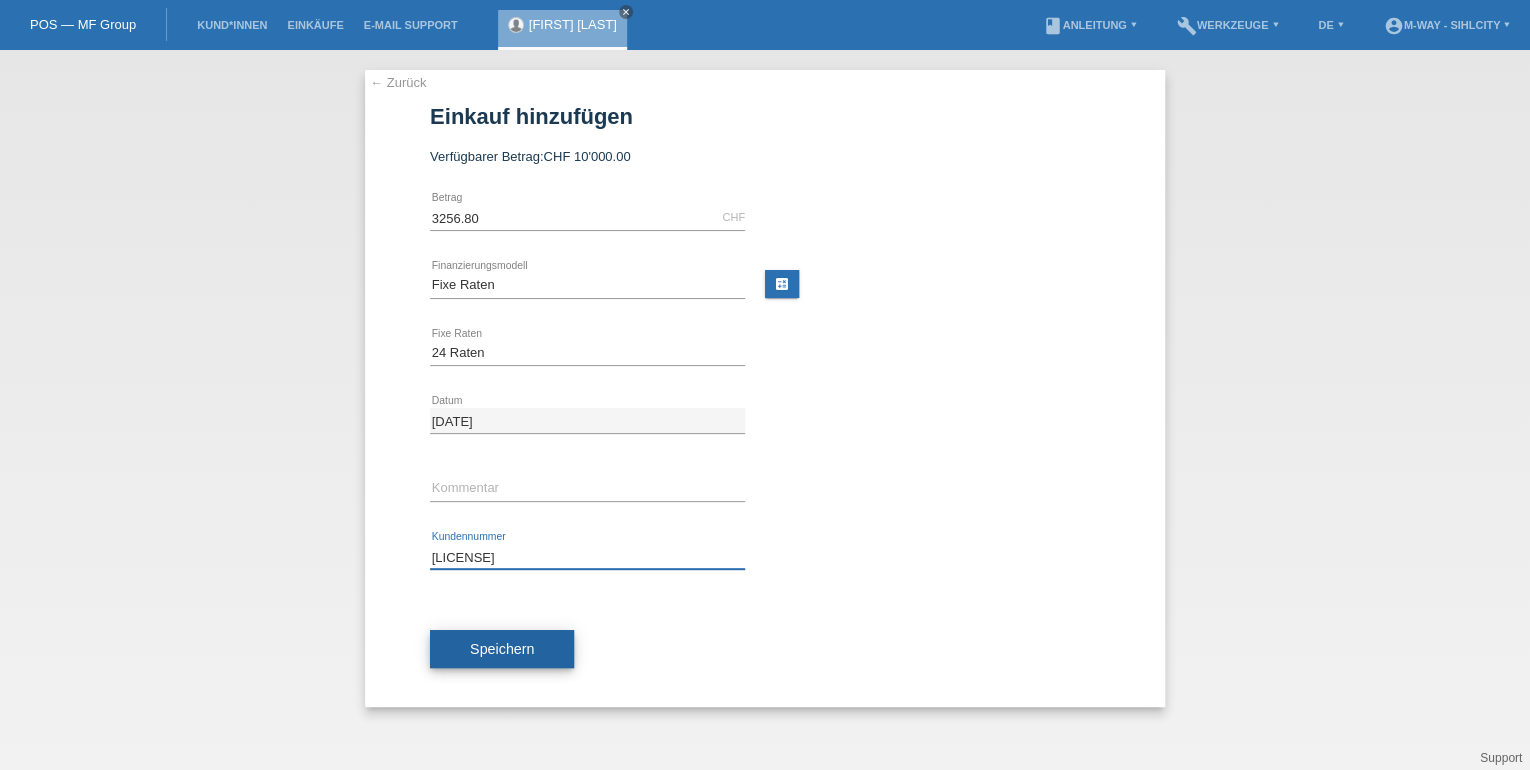 type on "K422571" 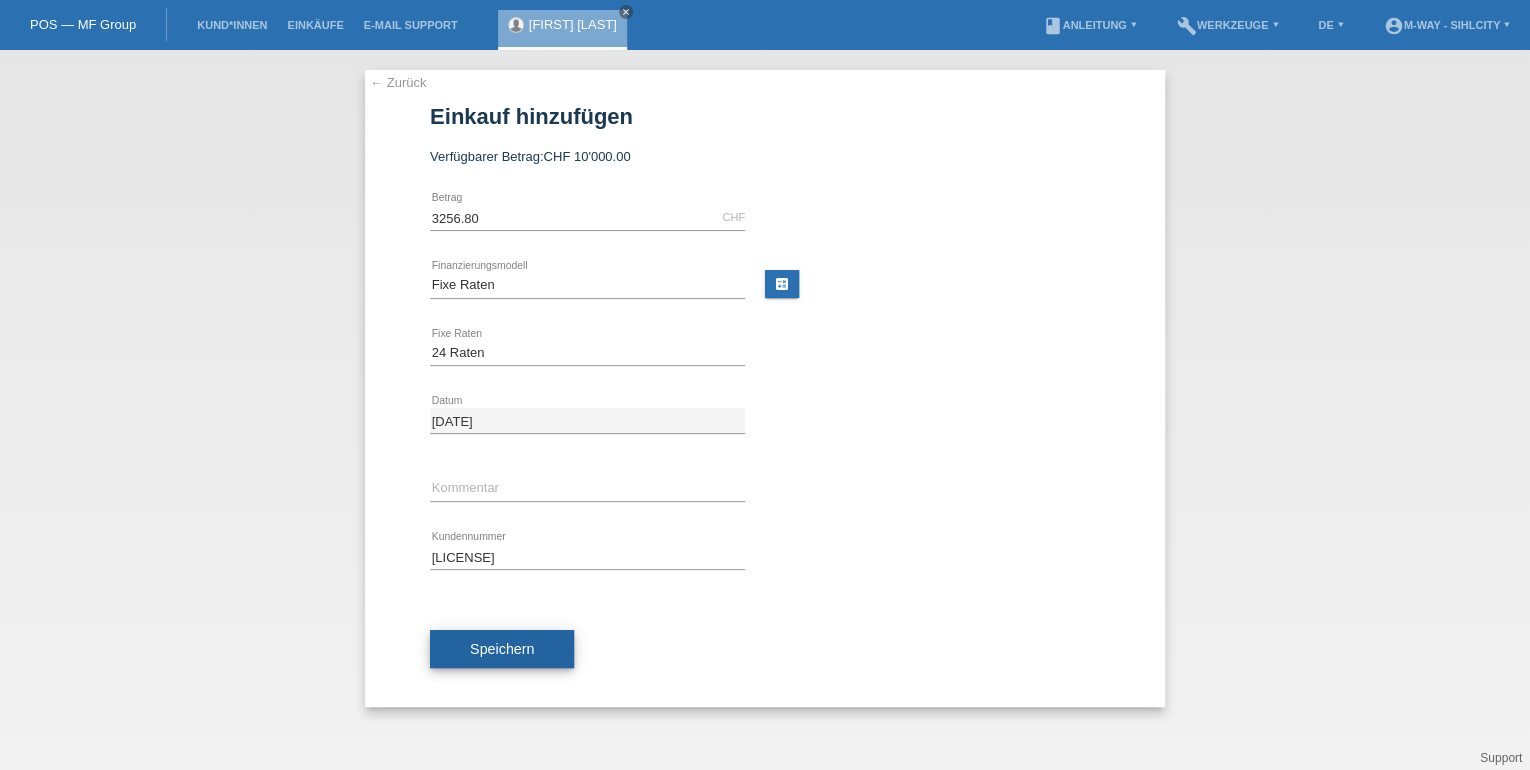 click on "Speichern" at bounding box center [502, 649] 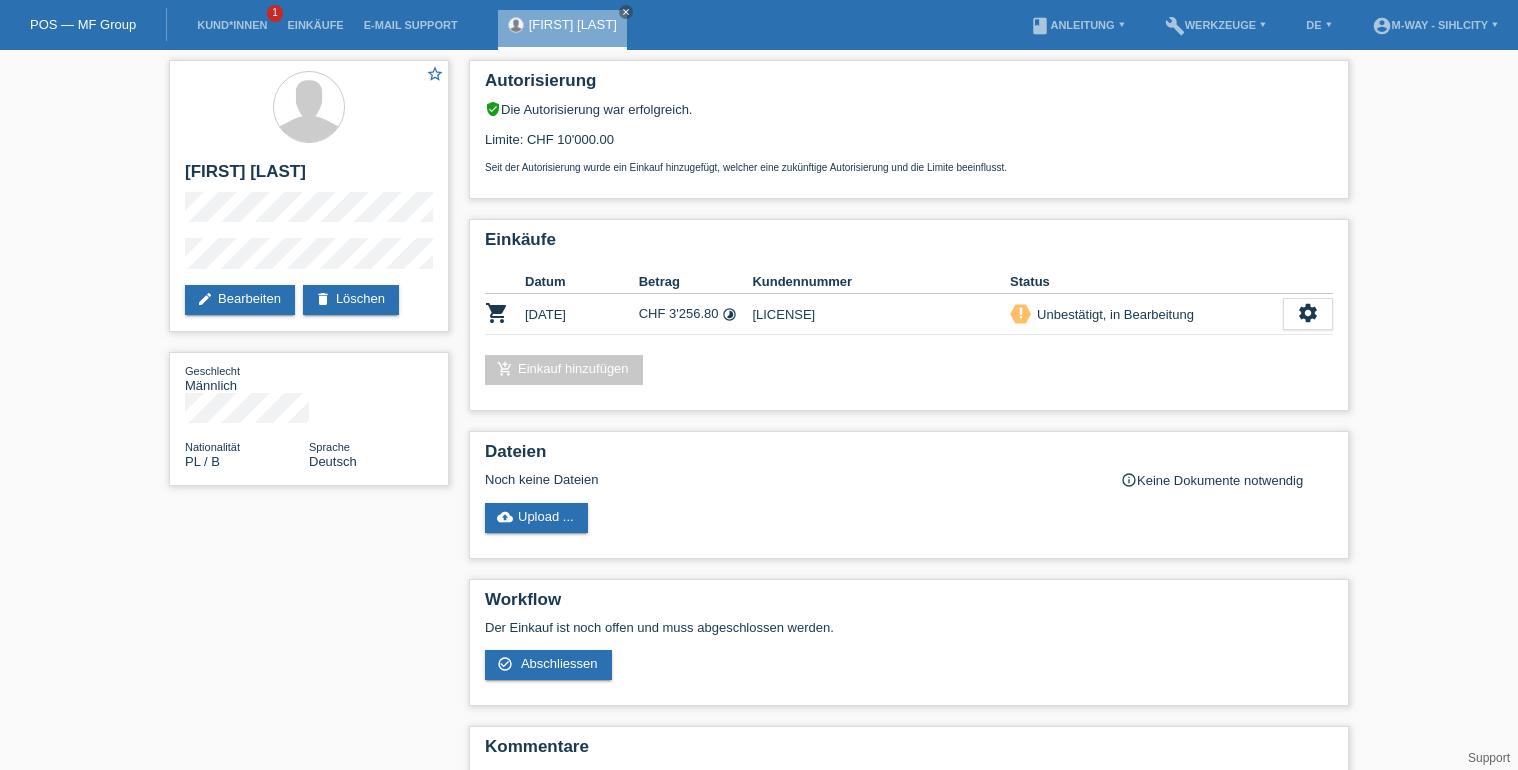 scroll, scrollTop: 0, scrollLeft: 0, axis: both 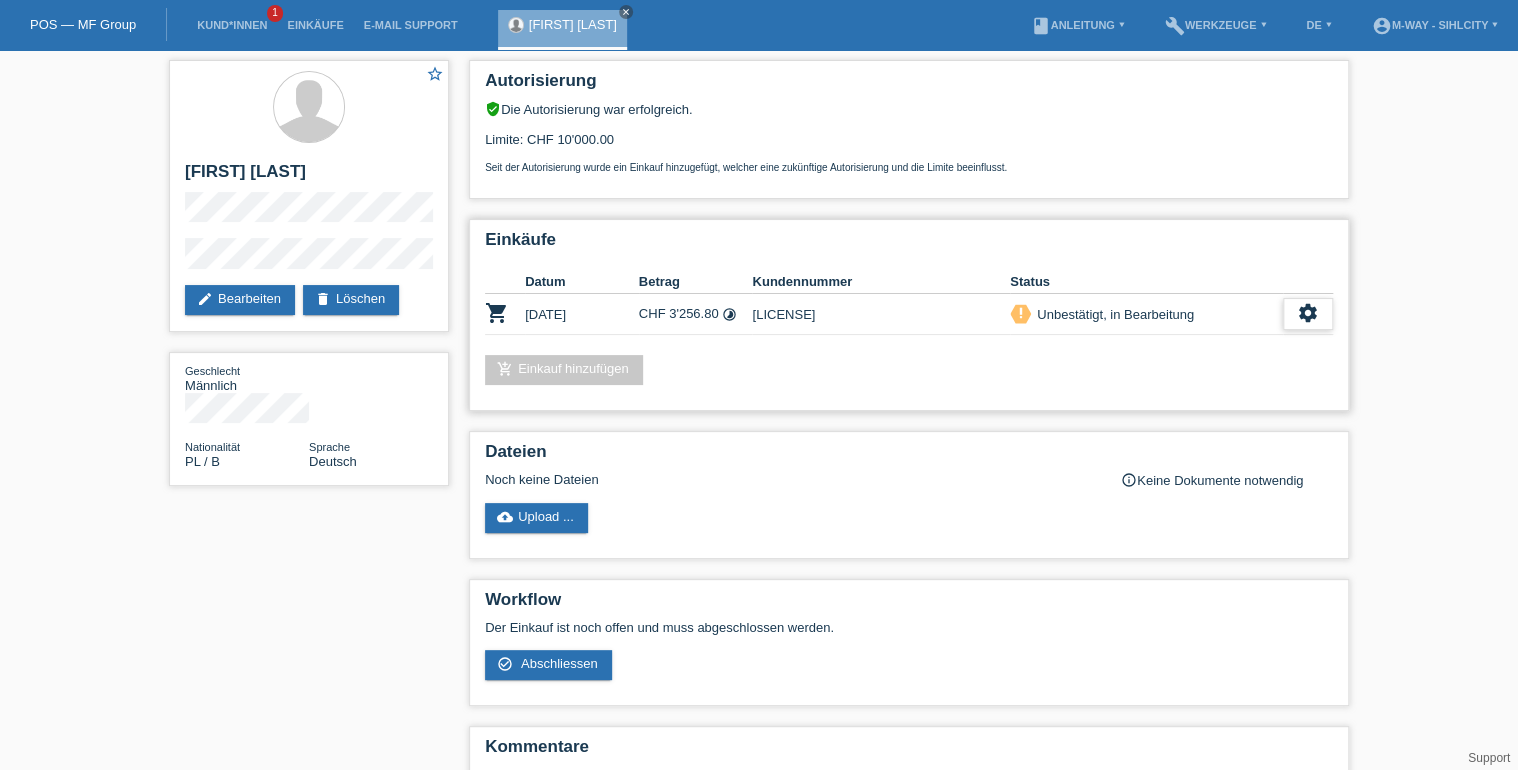 click on "settings" at bounding box center [1308, 314] 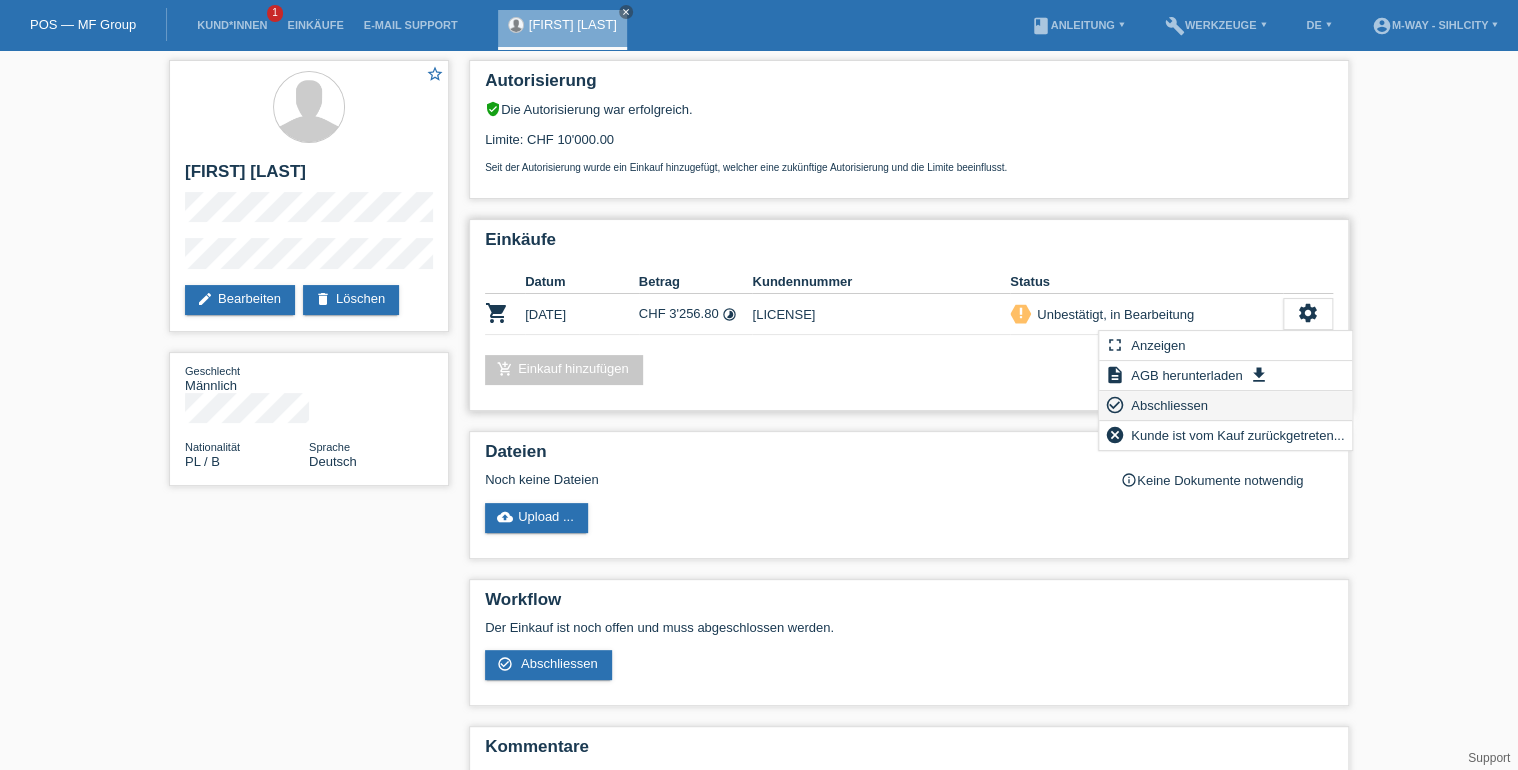 click on "Abschliessen" at bounding box center [1169, 405] 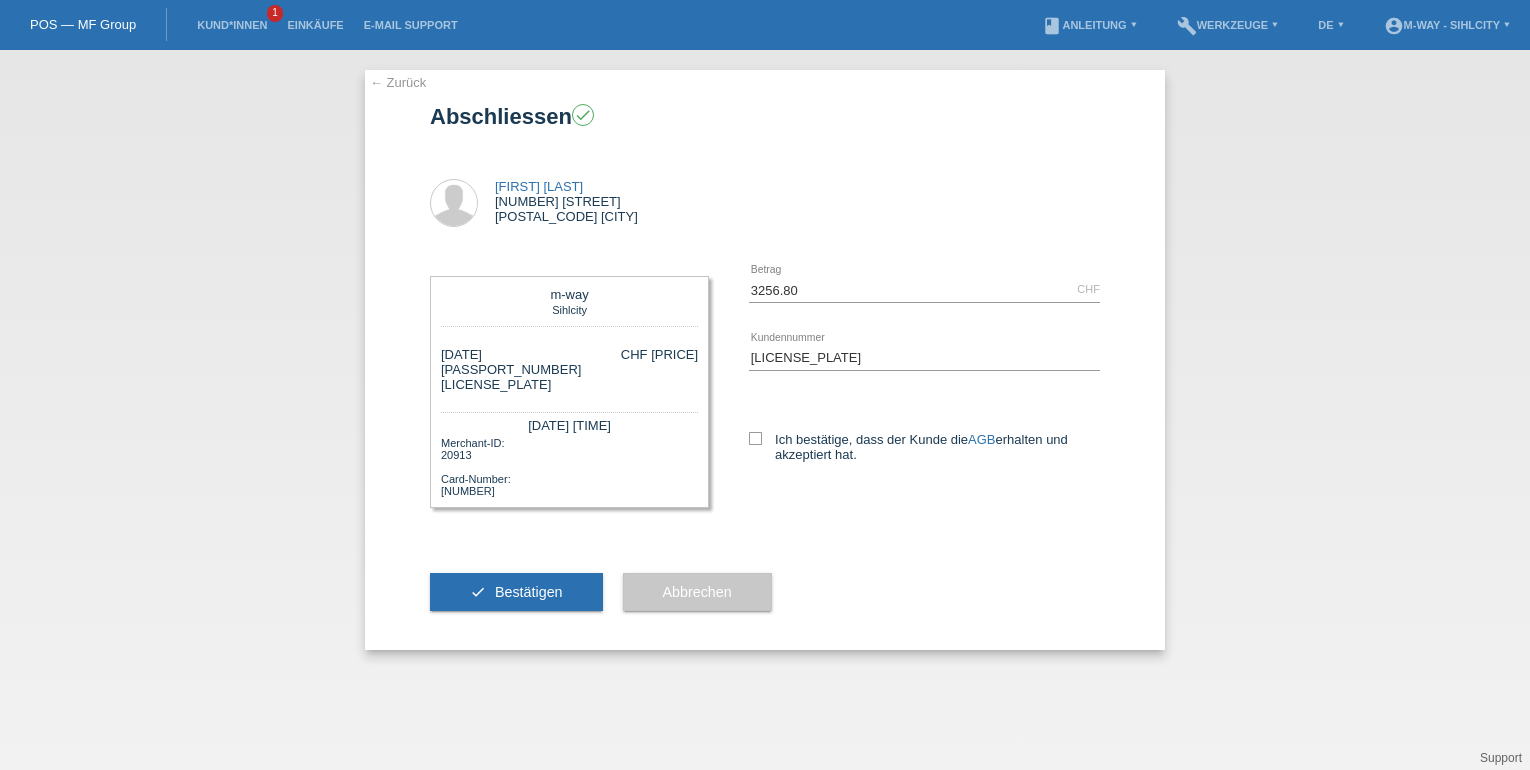 scroll, scrollTop: 0, scrollLeft: 0, axis: both 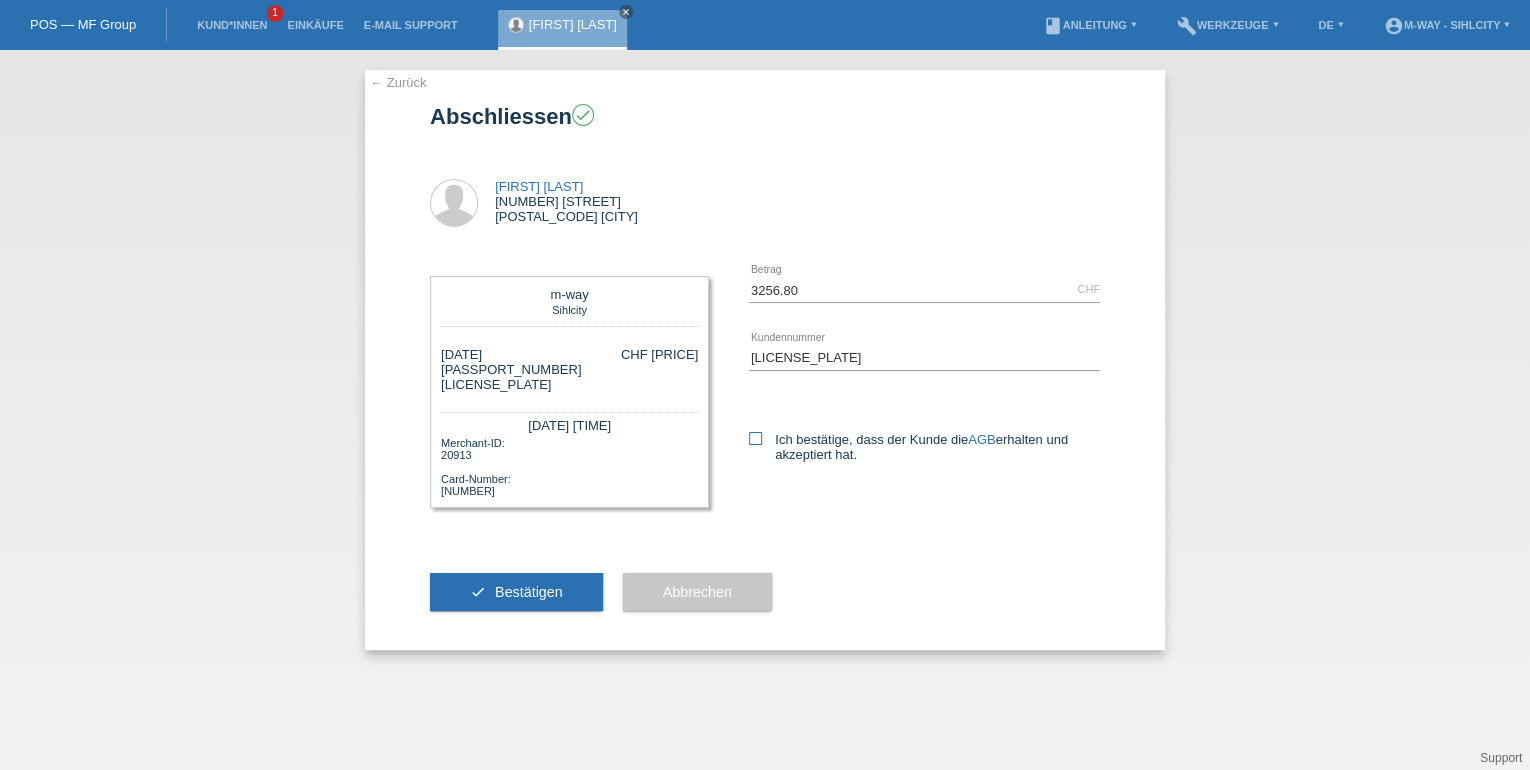 click on "Ich bestätige, dass der Kunde die  AGB  erhalten und akzeptiert hat." at bounding box center [924, 447] 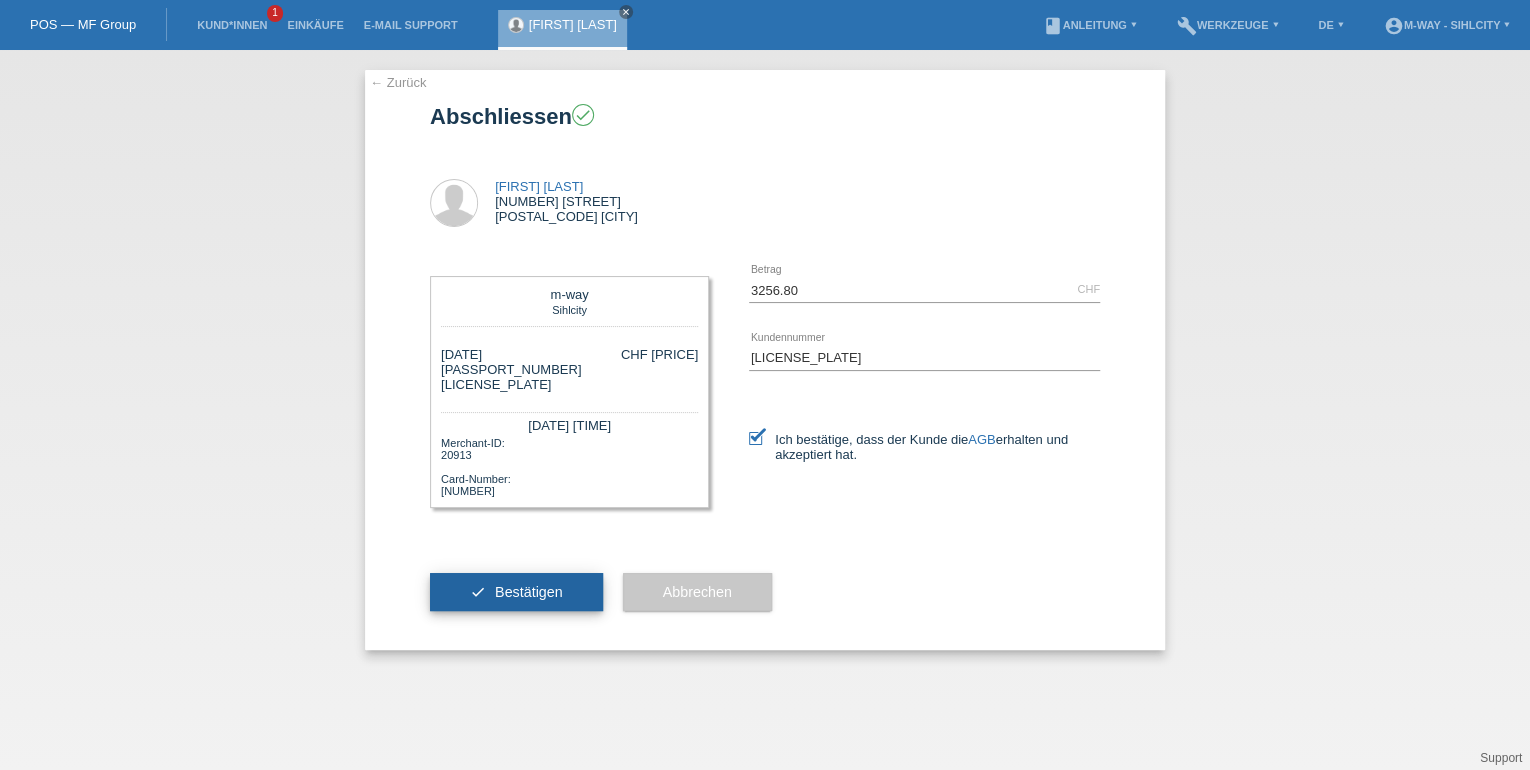 click on "Bestätigen" at bounding box center [529, 592] 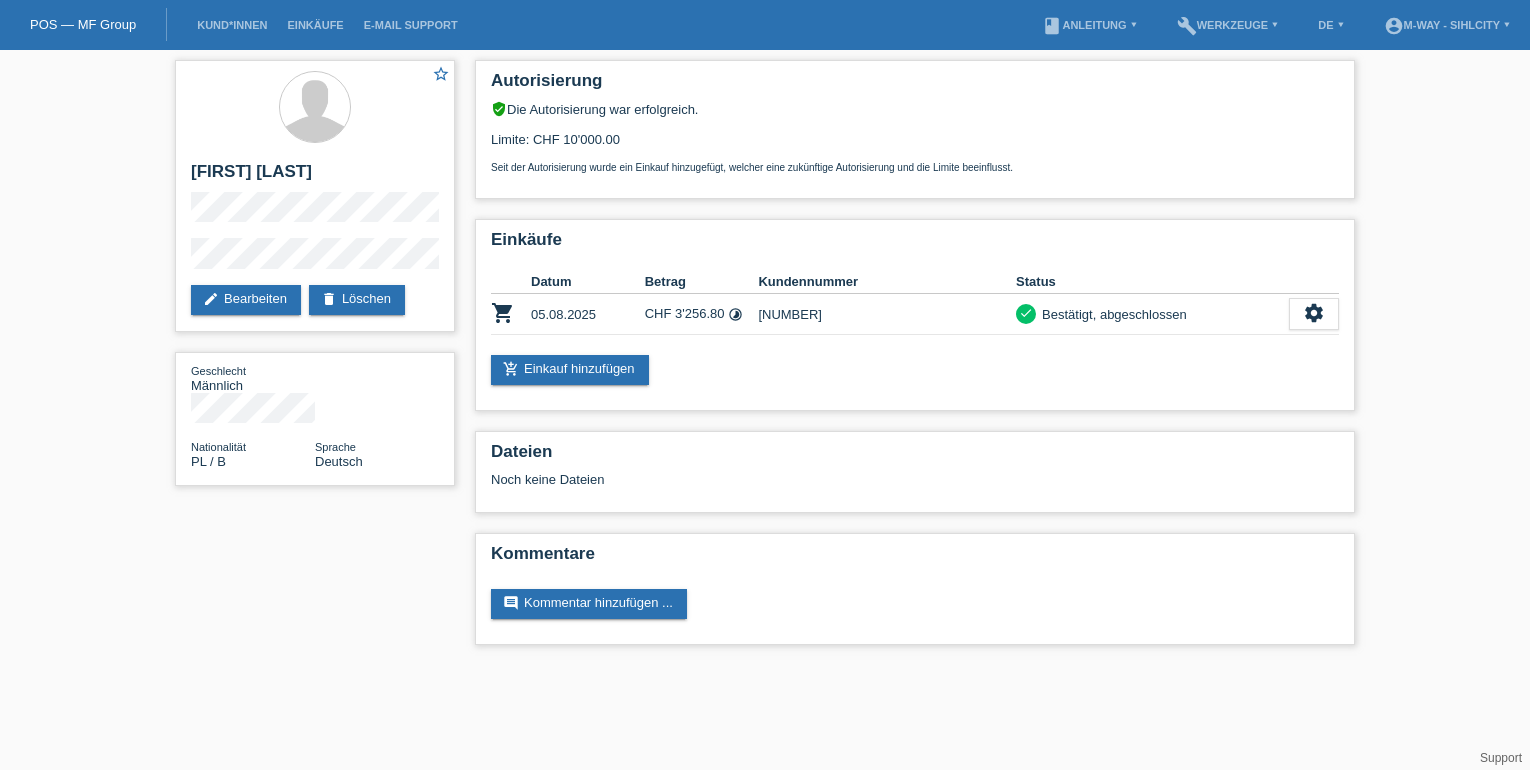 scroll, scrollTop: 0, scrollLeft: 0, axis: both 